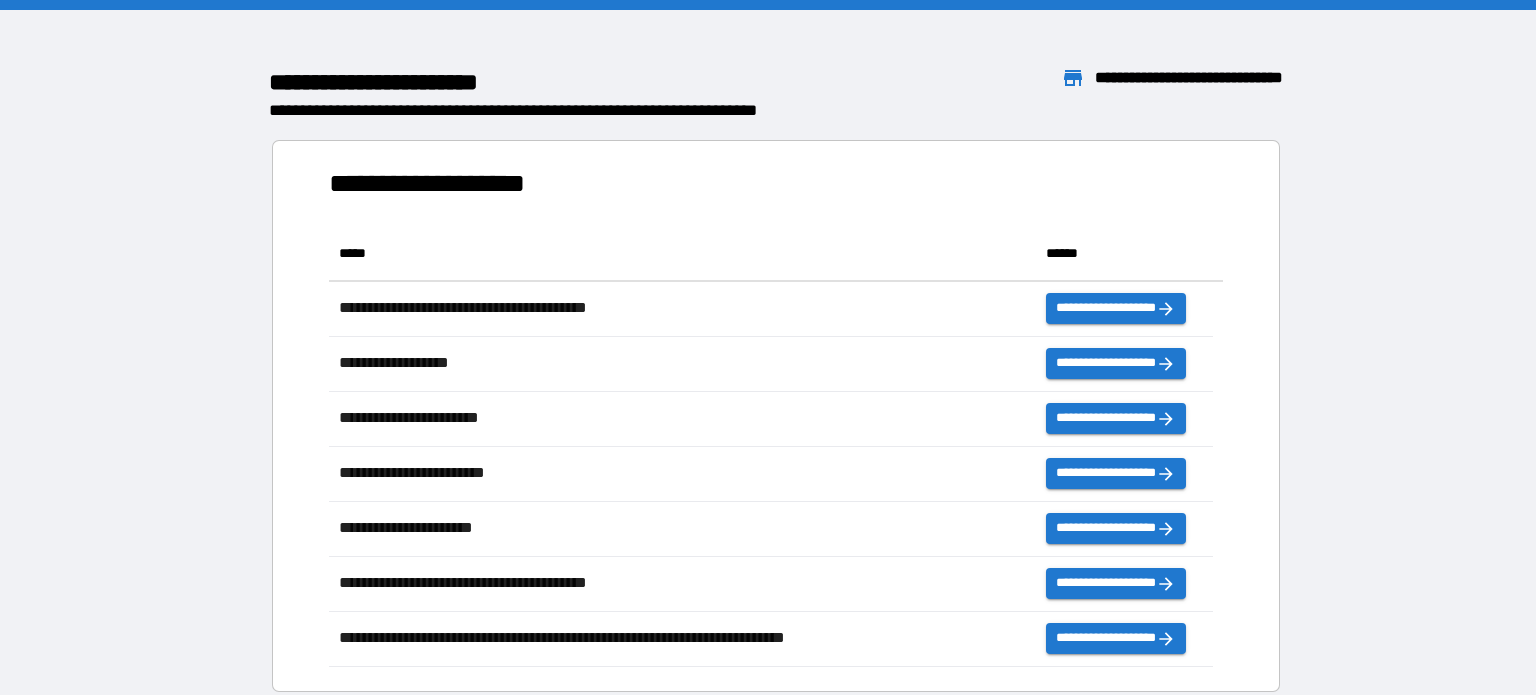 scroll, scrollTop: 0, scrollLeft: 0, axis: both 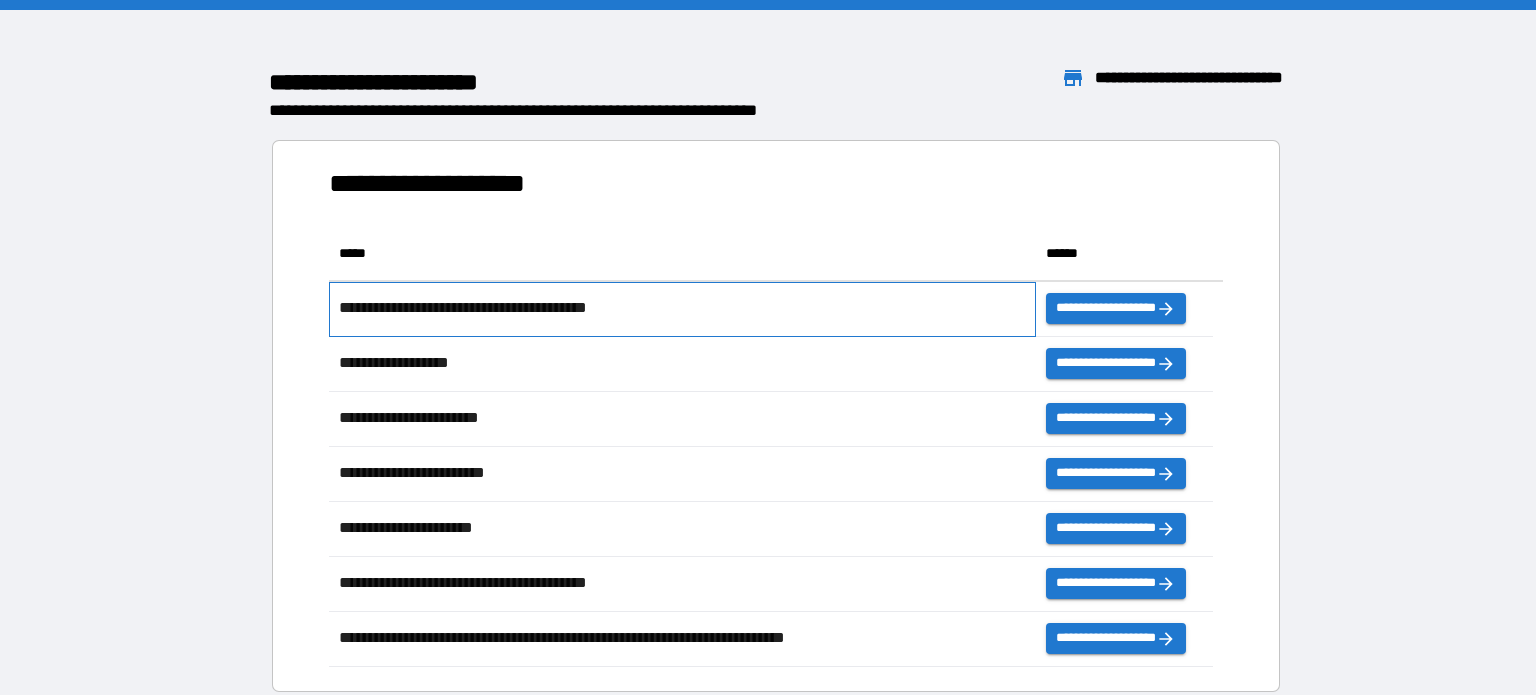 click on "**********" at bounding box center (682, 309) 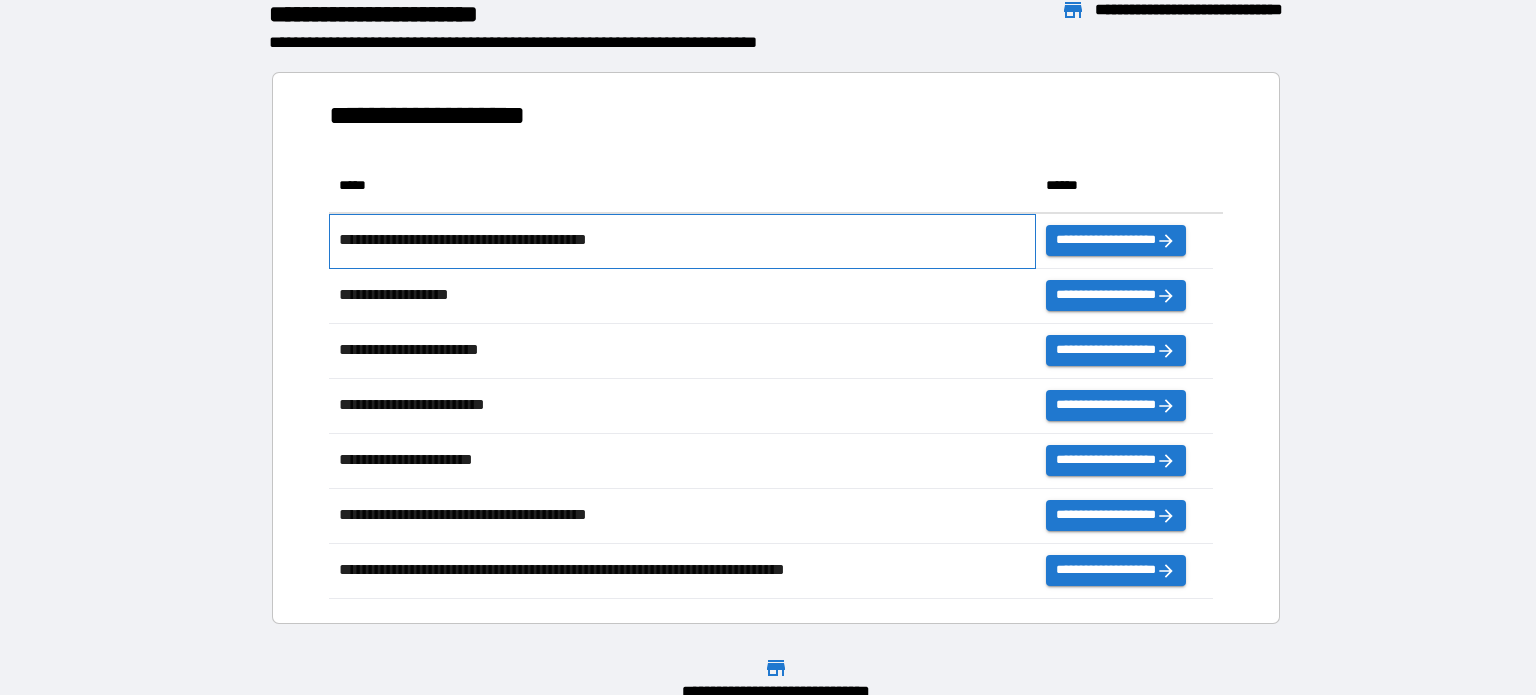 scroll, scrollTop: 100, scrollLeft: 0, axis: vertical 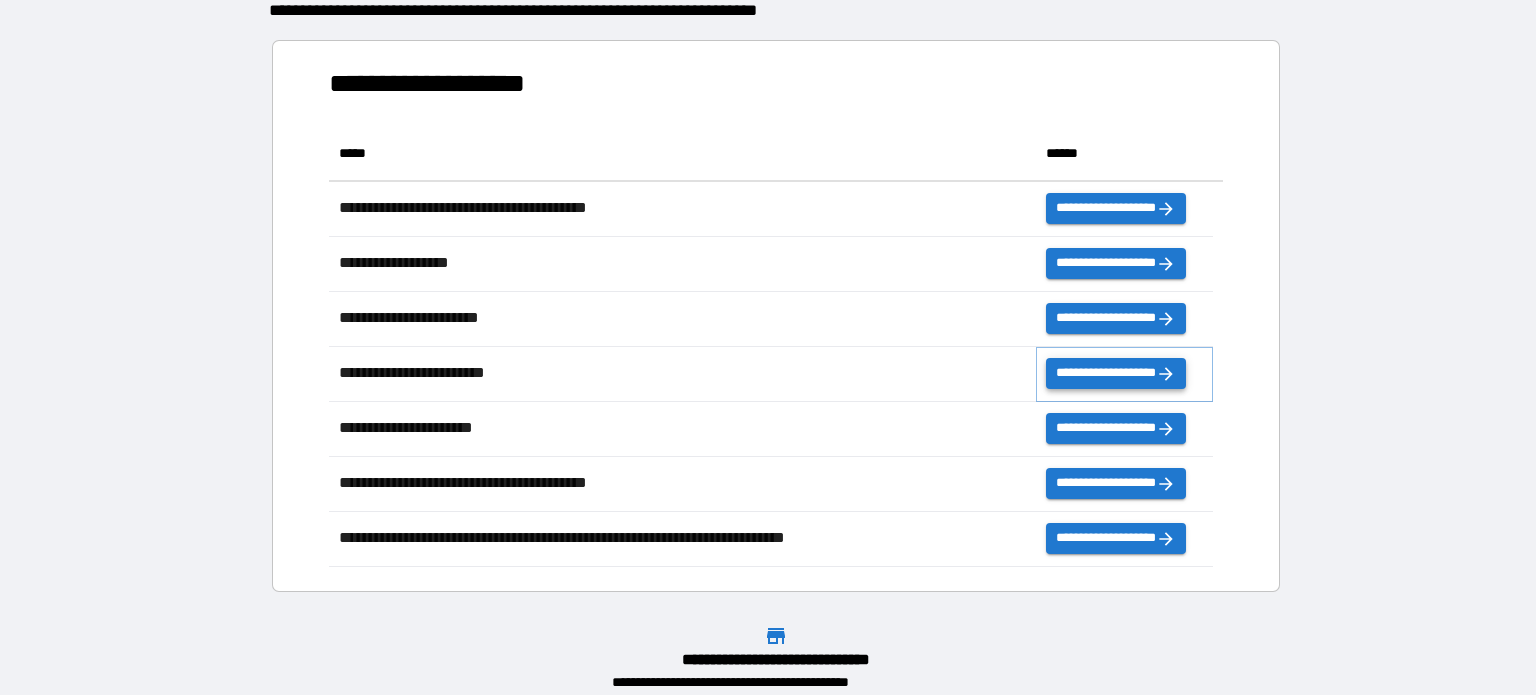 click on "**********" at bounding box center (1106, 374) 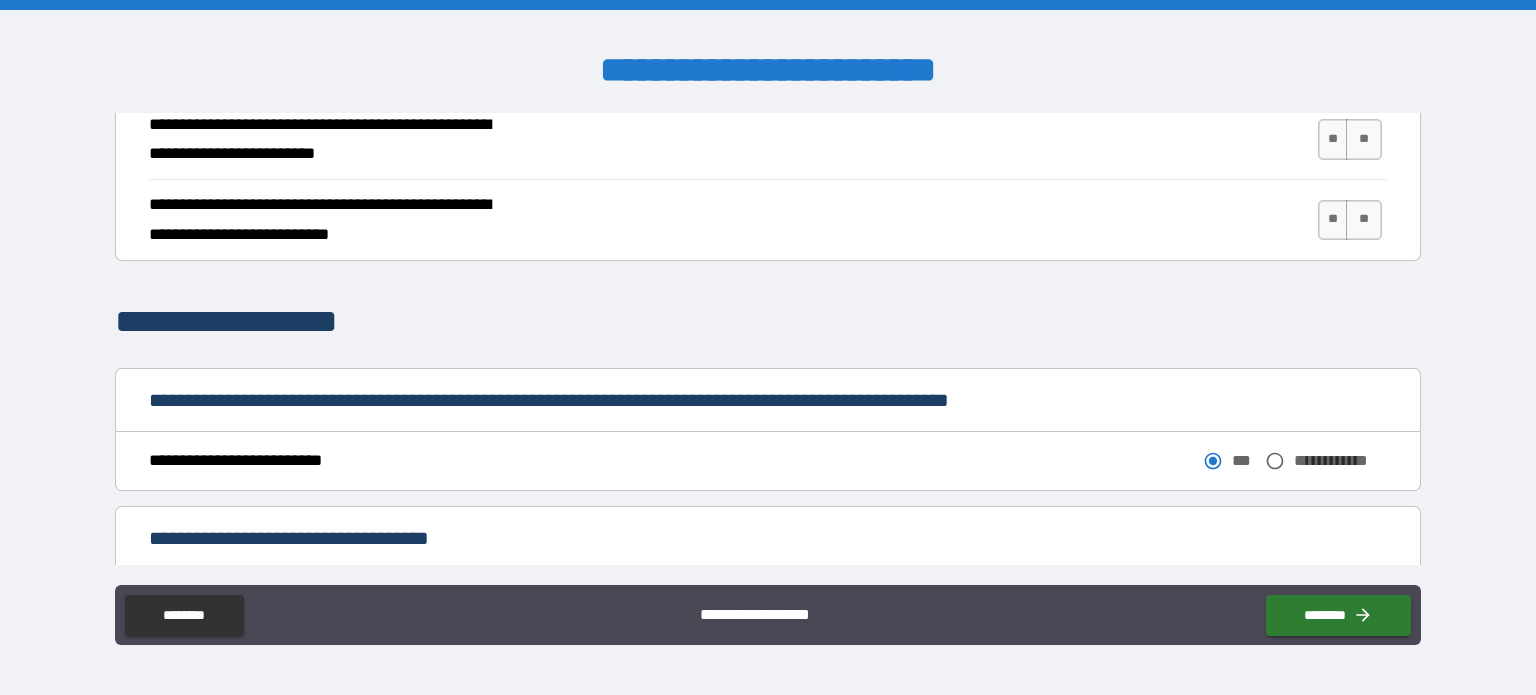 scroll, scrollTop: 1000, scrollLeft: 0, axis: vertical 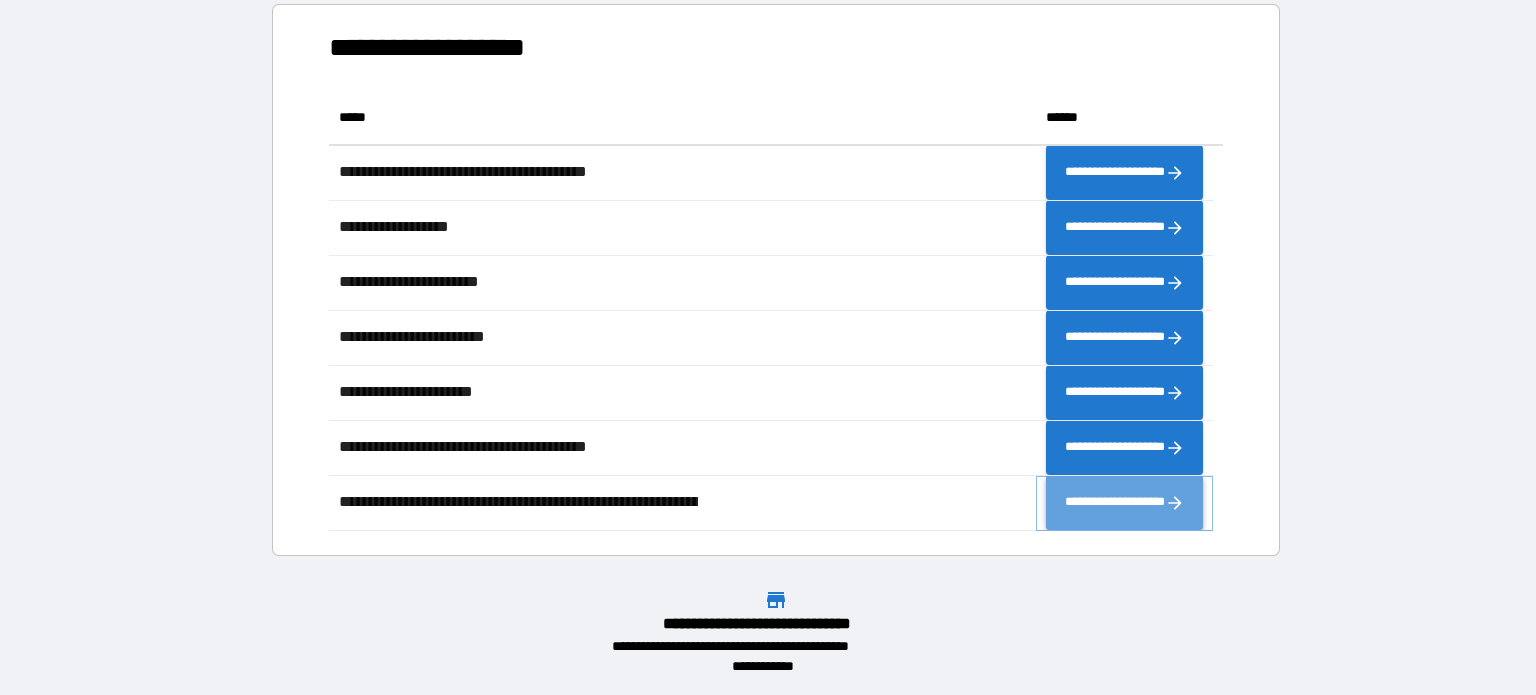 click on "**********" at bounding box center (1115, 501) 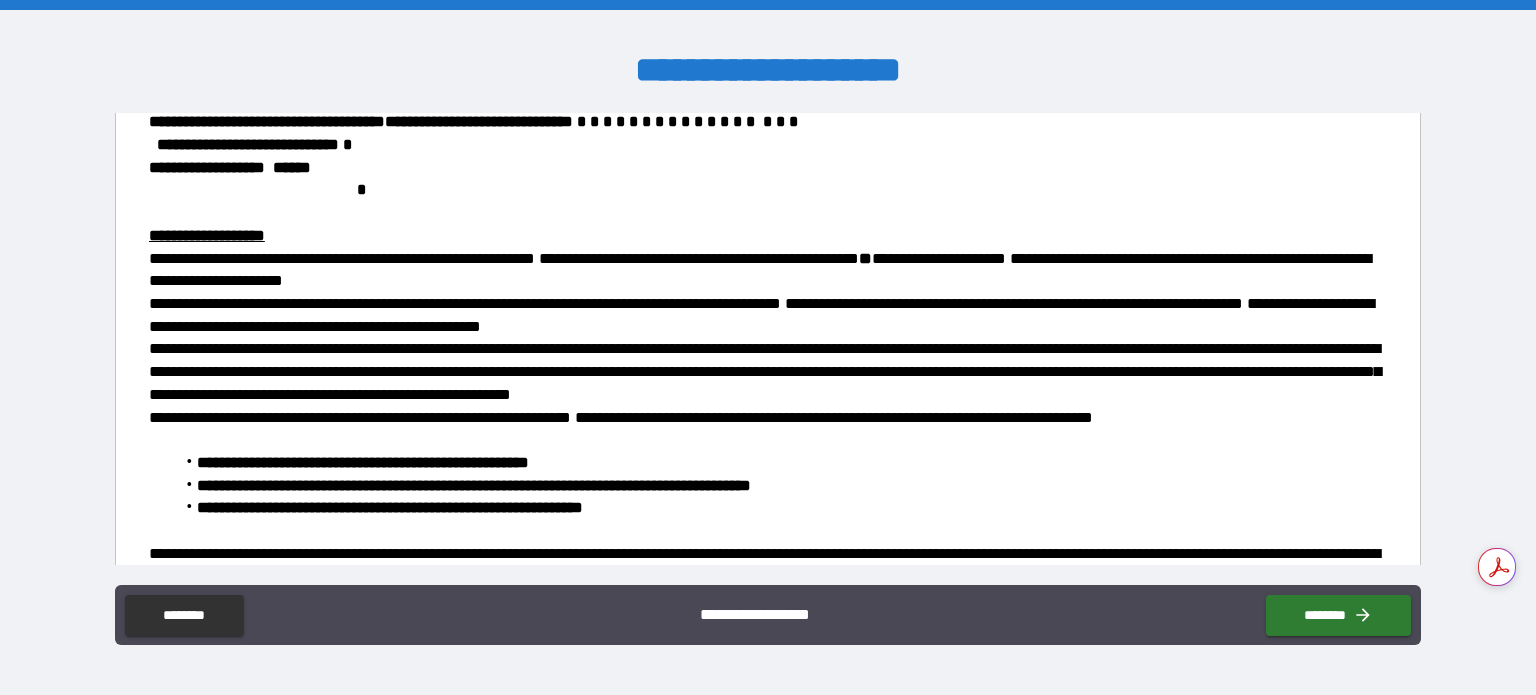 scroll, scrollTop: 200, scrollLeft: 0, axis: vertical 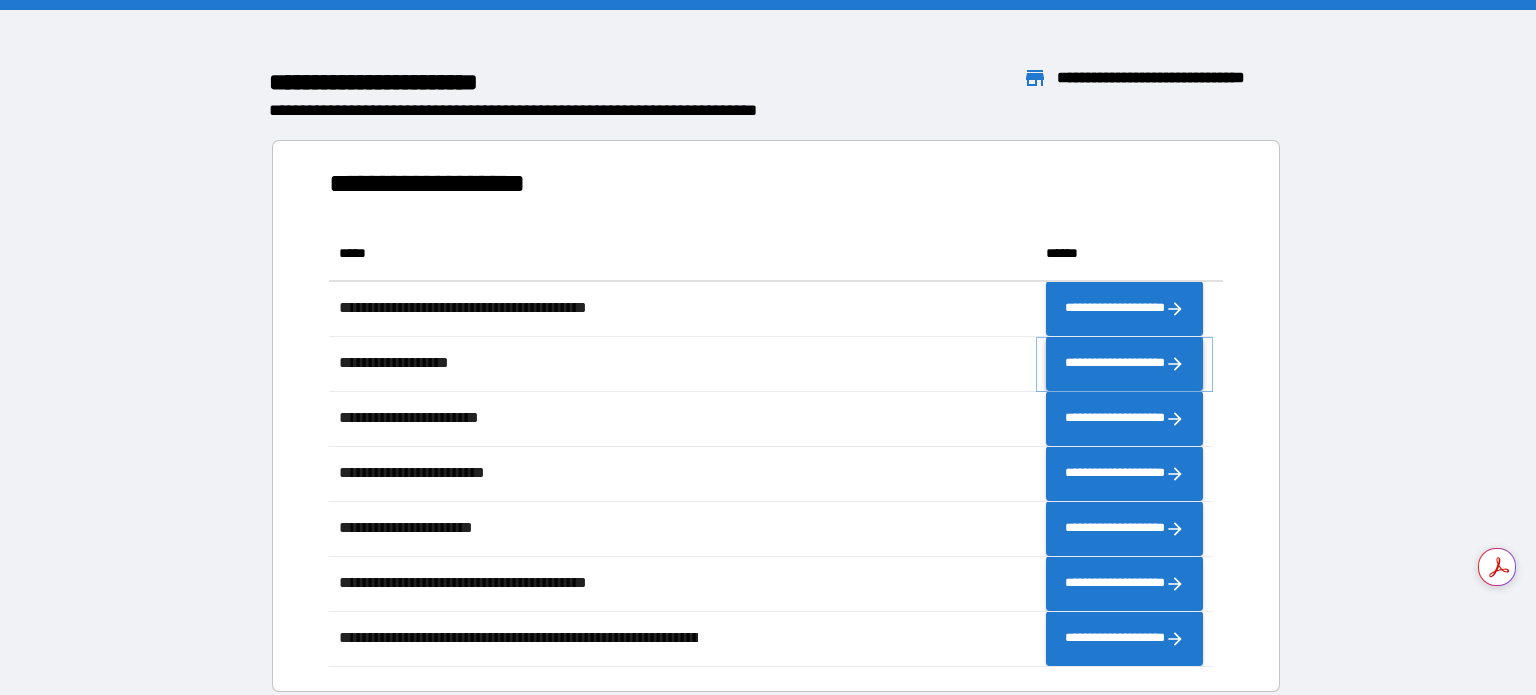 click on "**********" at bounding box center [1115, 362] 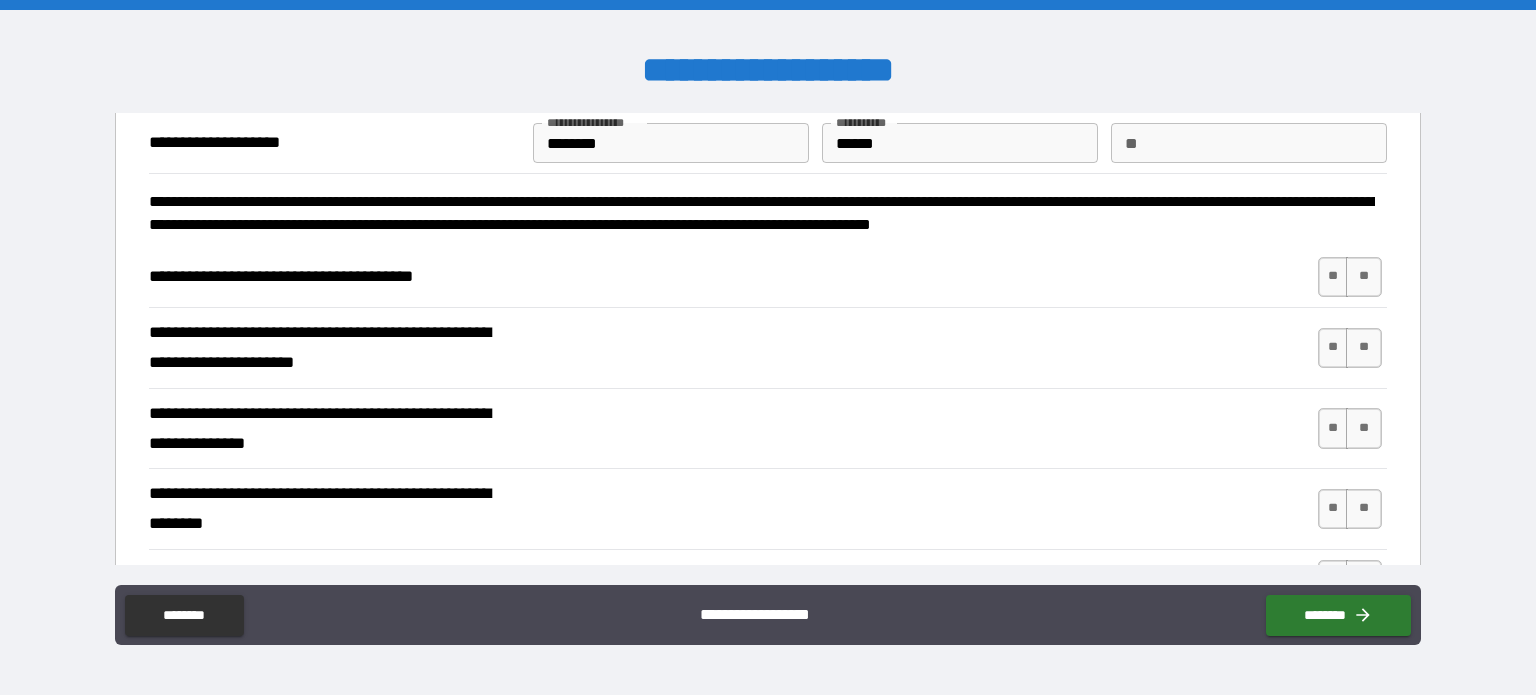 scroll, scrollTop: 0, scrollLeft: 0, axis: both 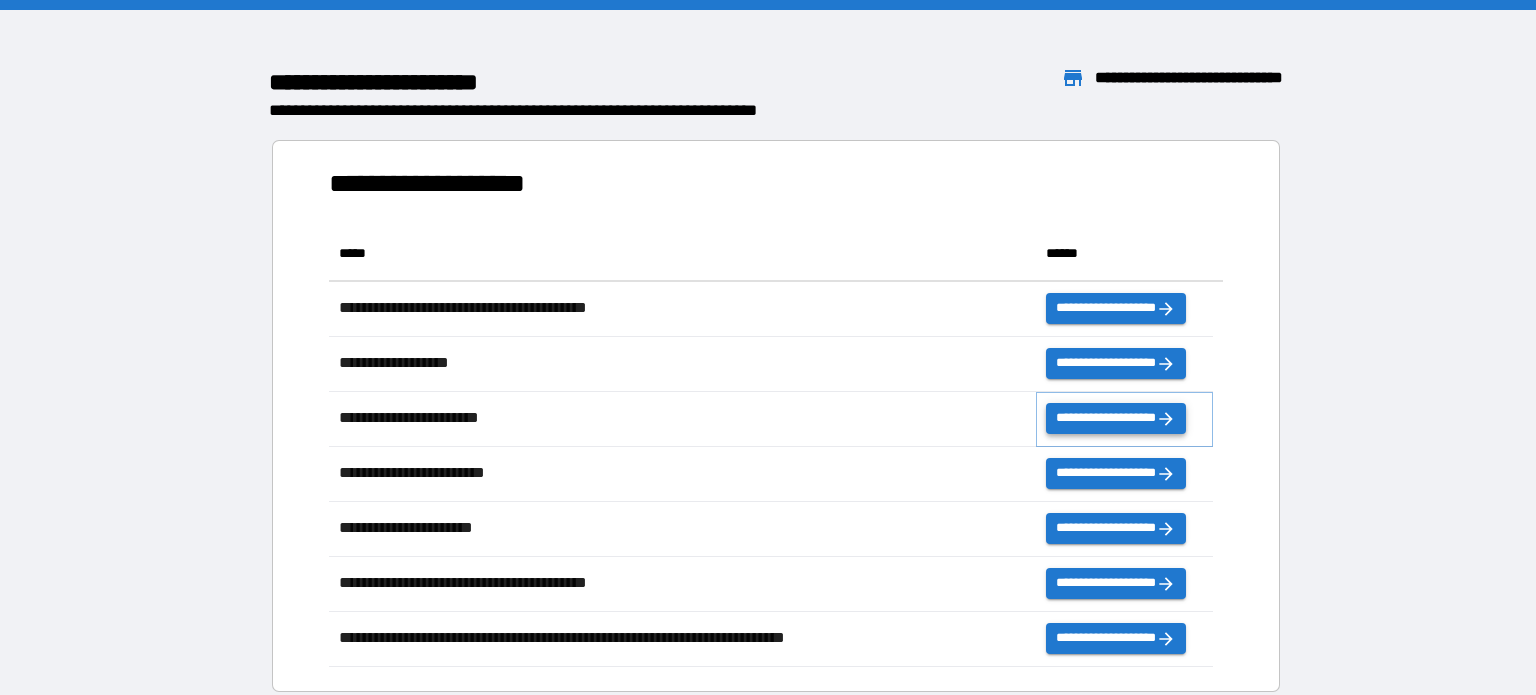 click on "**********" at bounding box center [1106, 419] 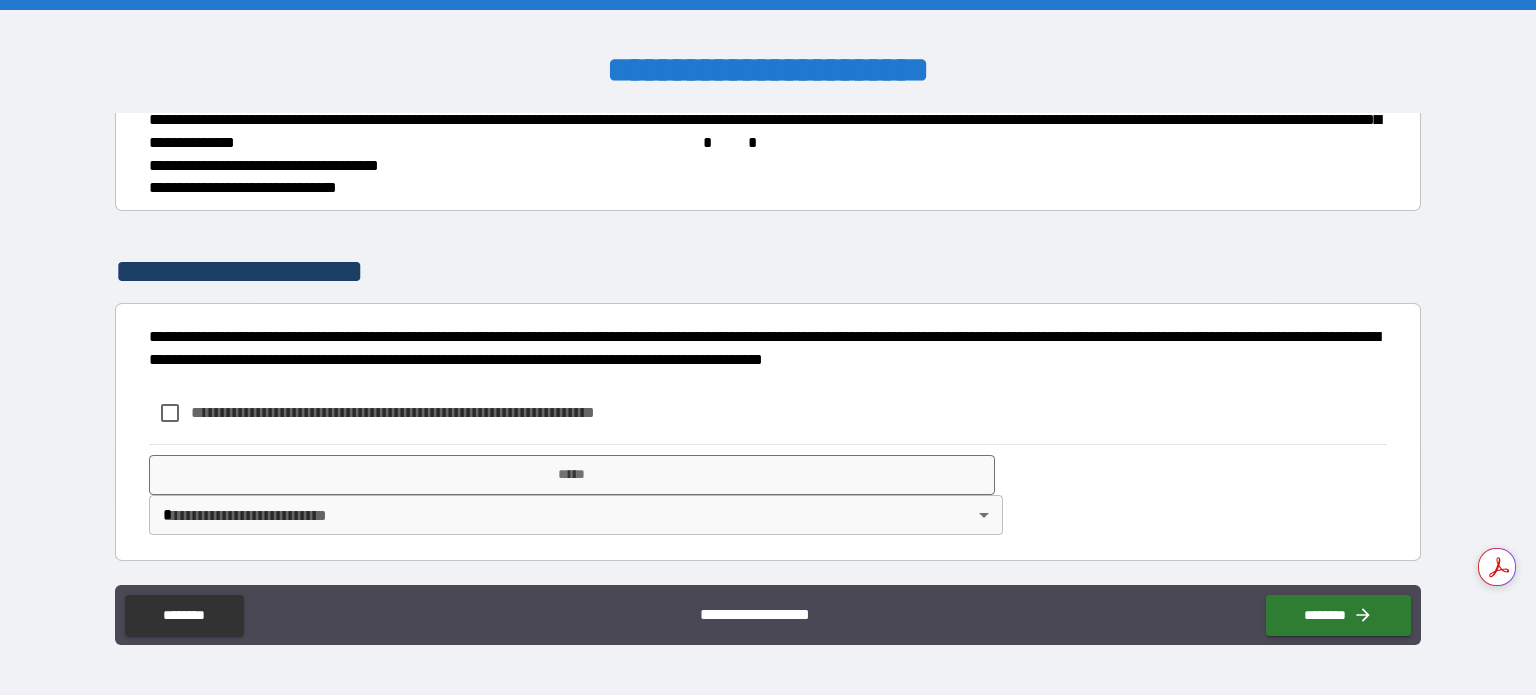 scroll, scrollTop: 0, scrollLeft: 0, axis: both 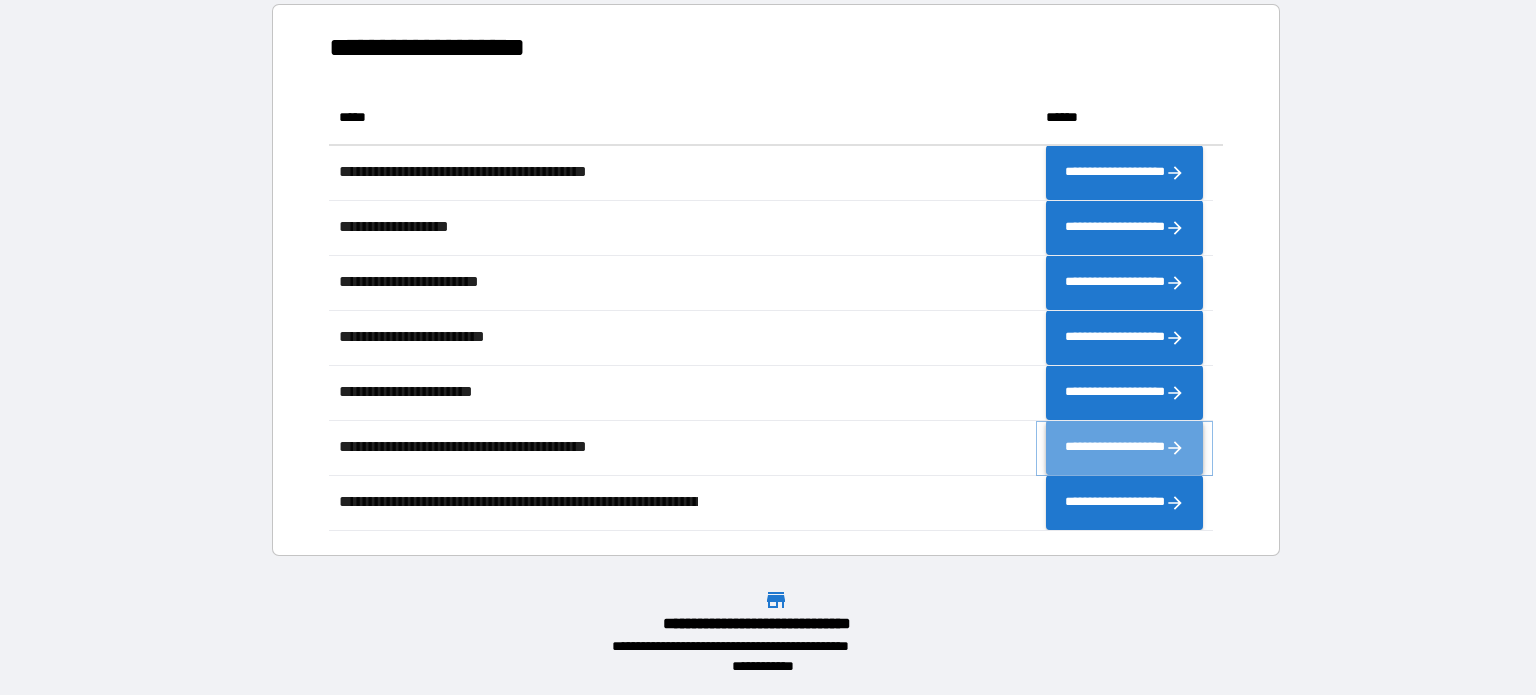 click on "**********" at bounding box center [1115, 448] 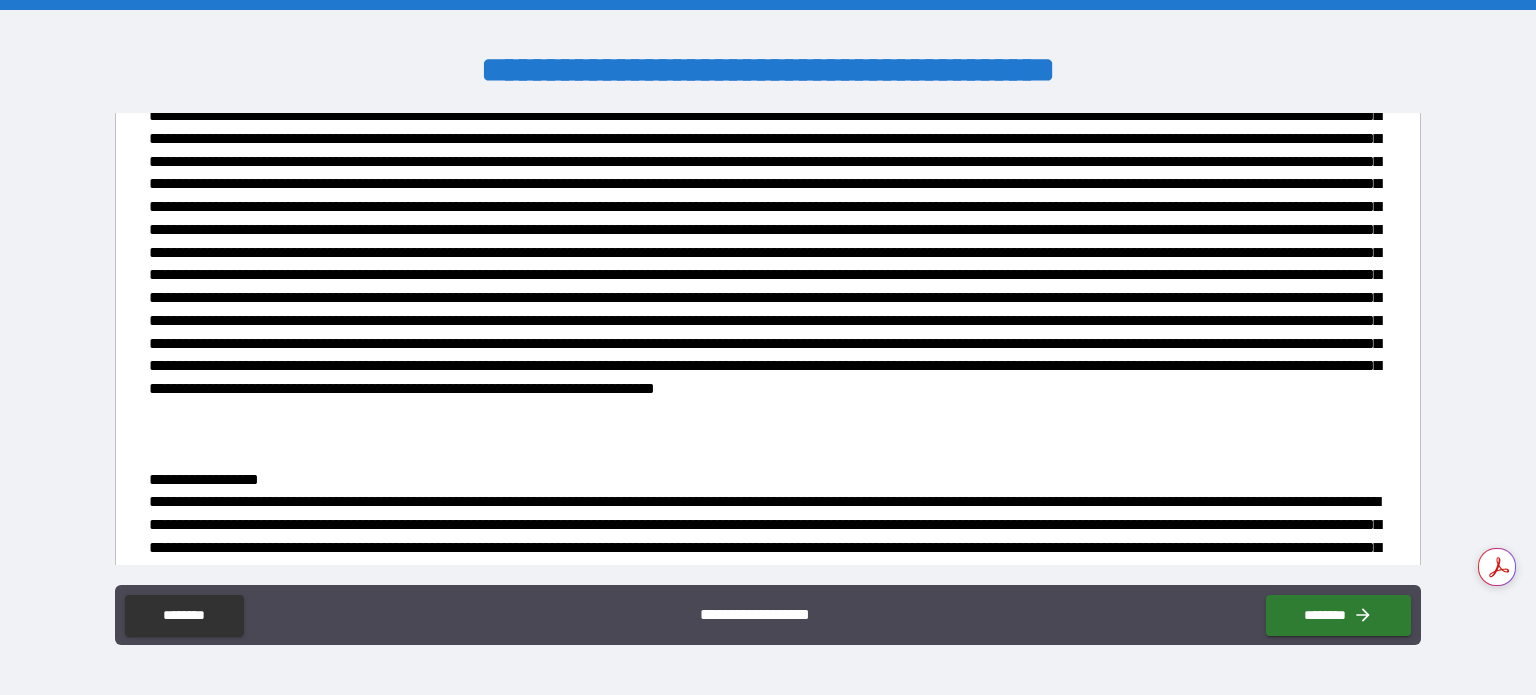 scroll, scrollTop: 0, scrollLeft: 0, axis: both 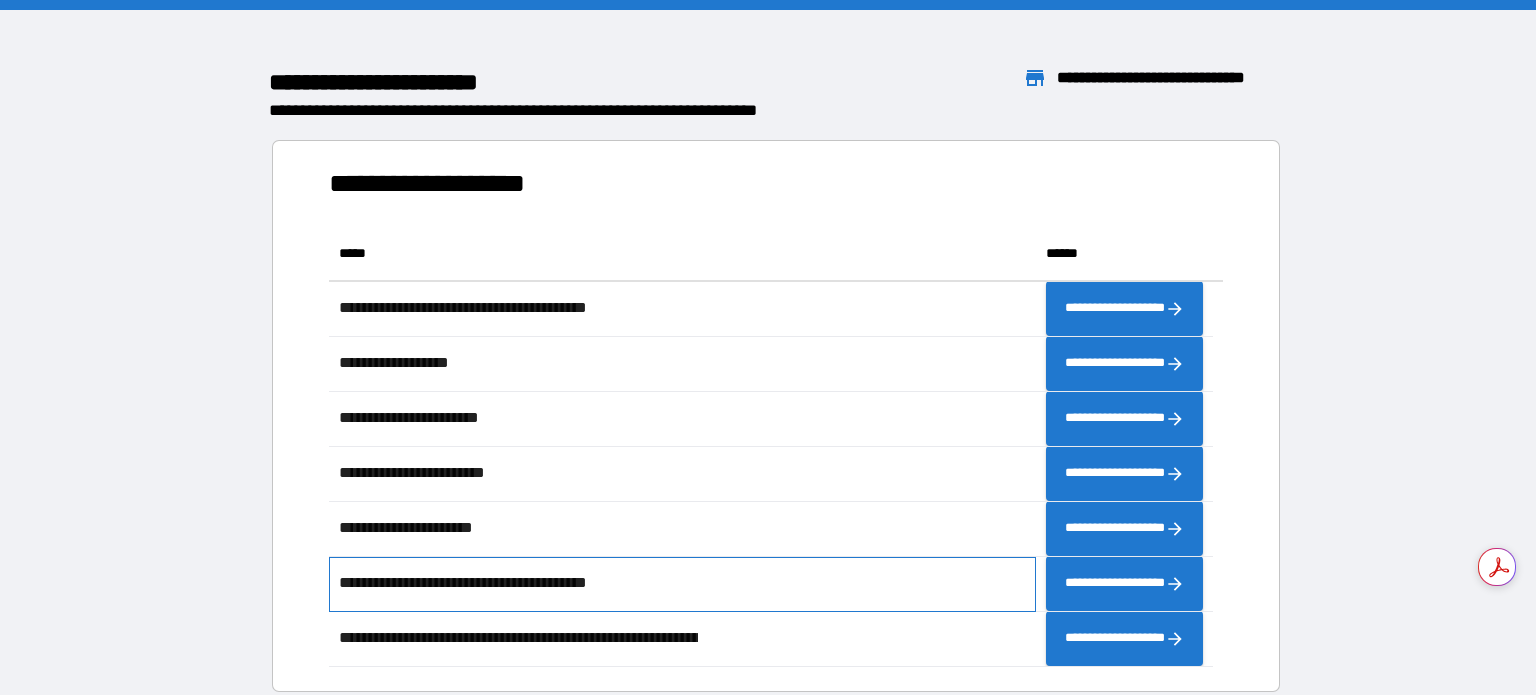 click on "**********" at bounding box center [493, 583] 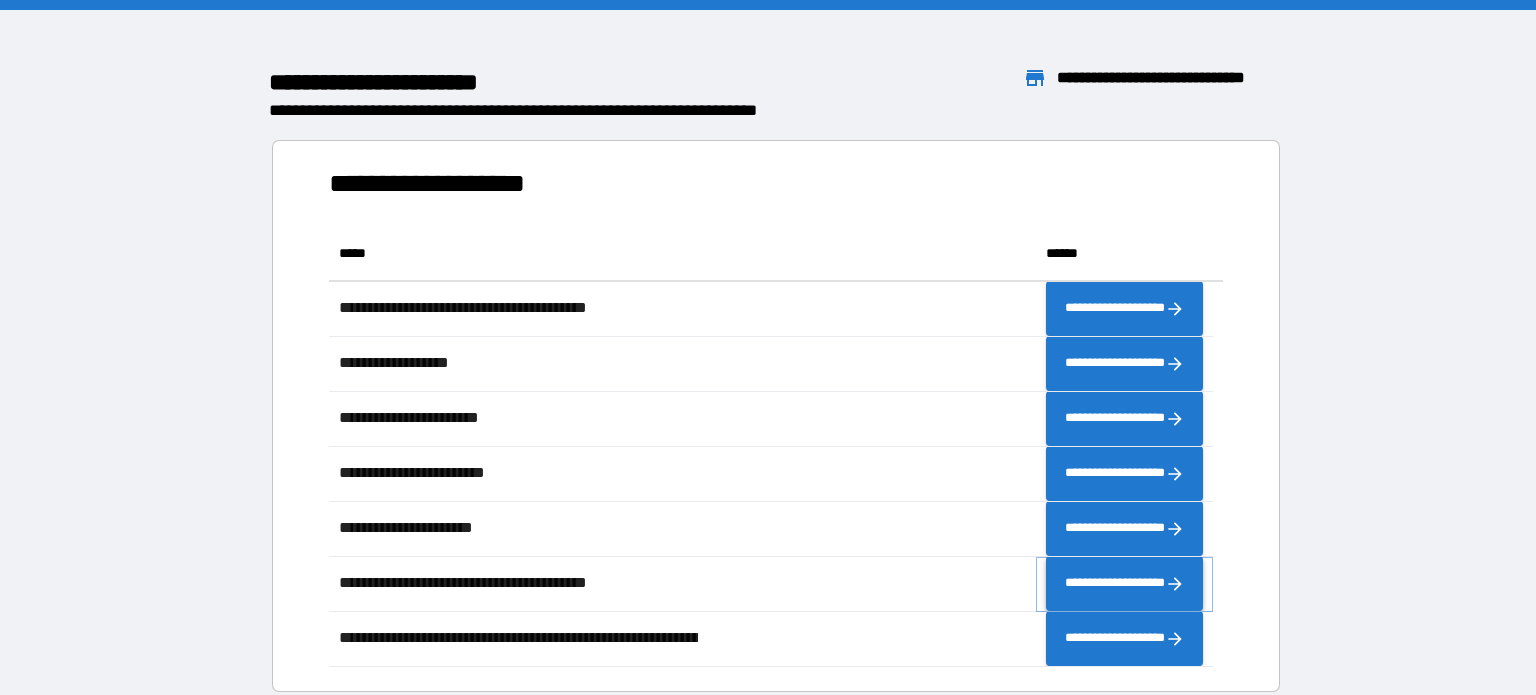 click on "**********" at bounding box center [1115, 582] 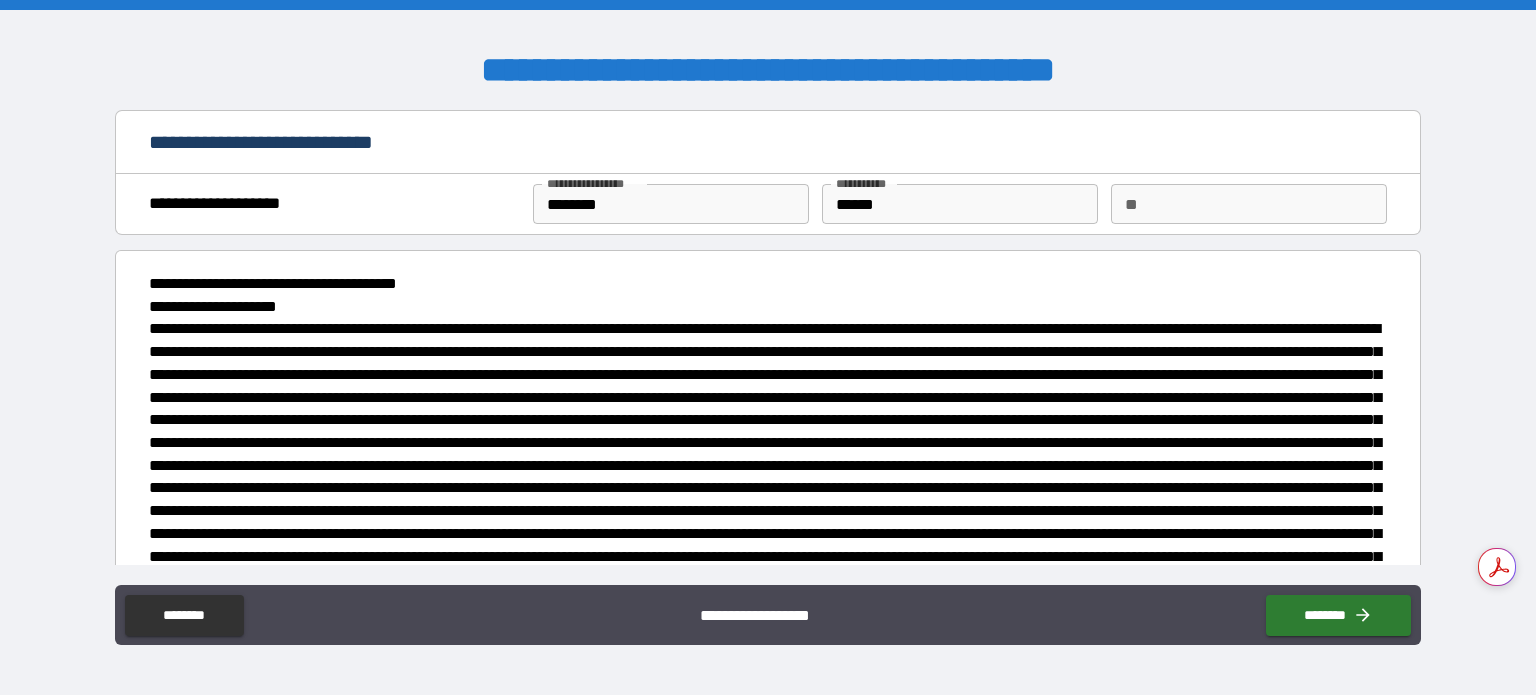 scroll, scrollTop: 100, scrollLeft: 0, axis: vertical 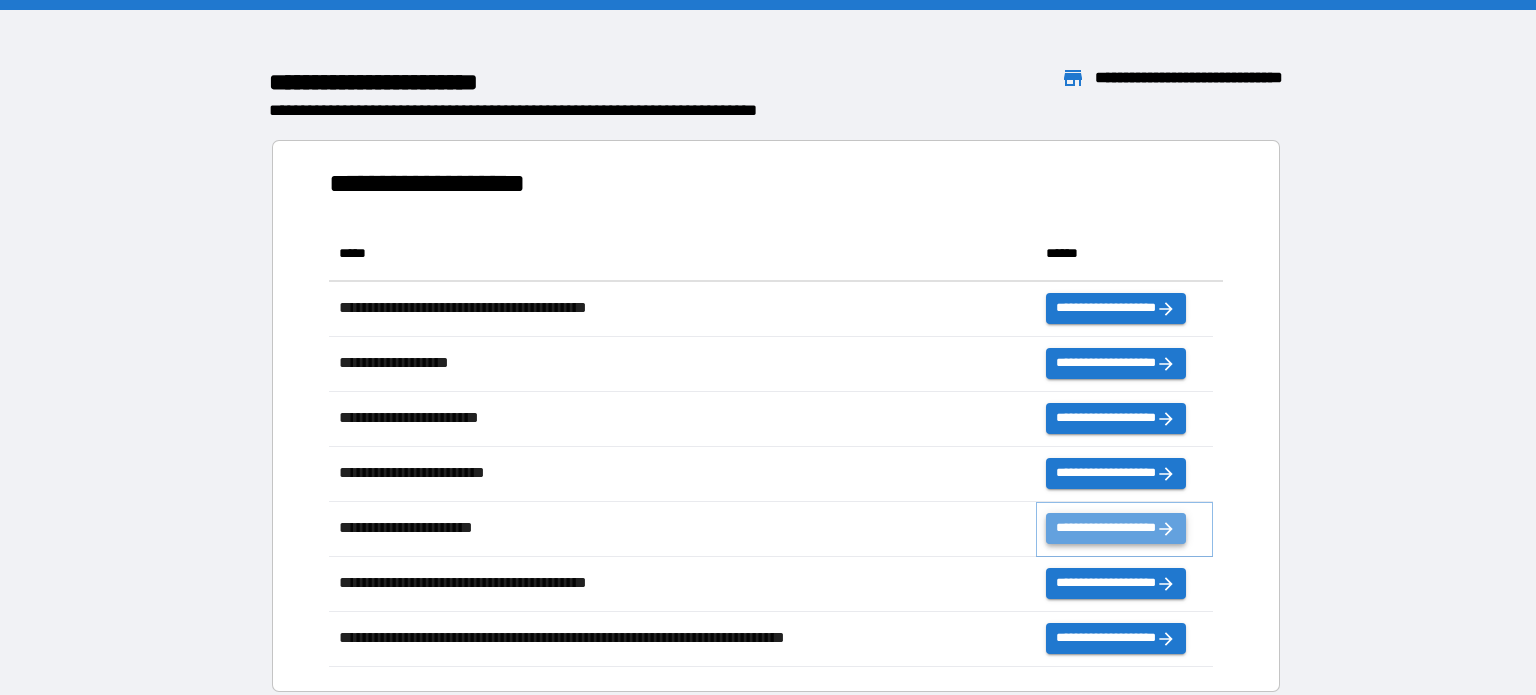 click on "**********" at bounding box center [1106, 529] 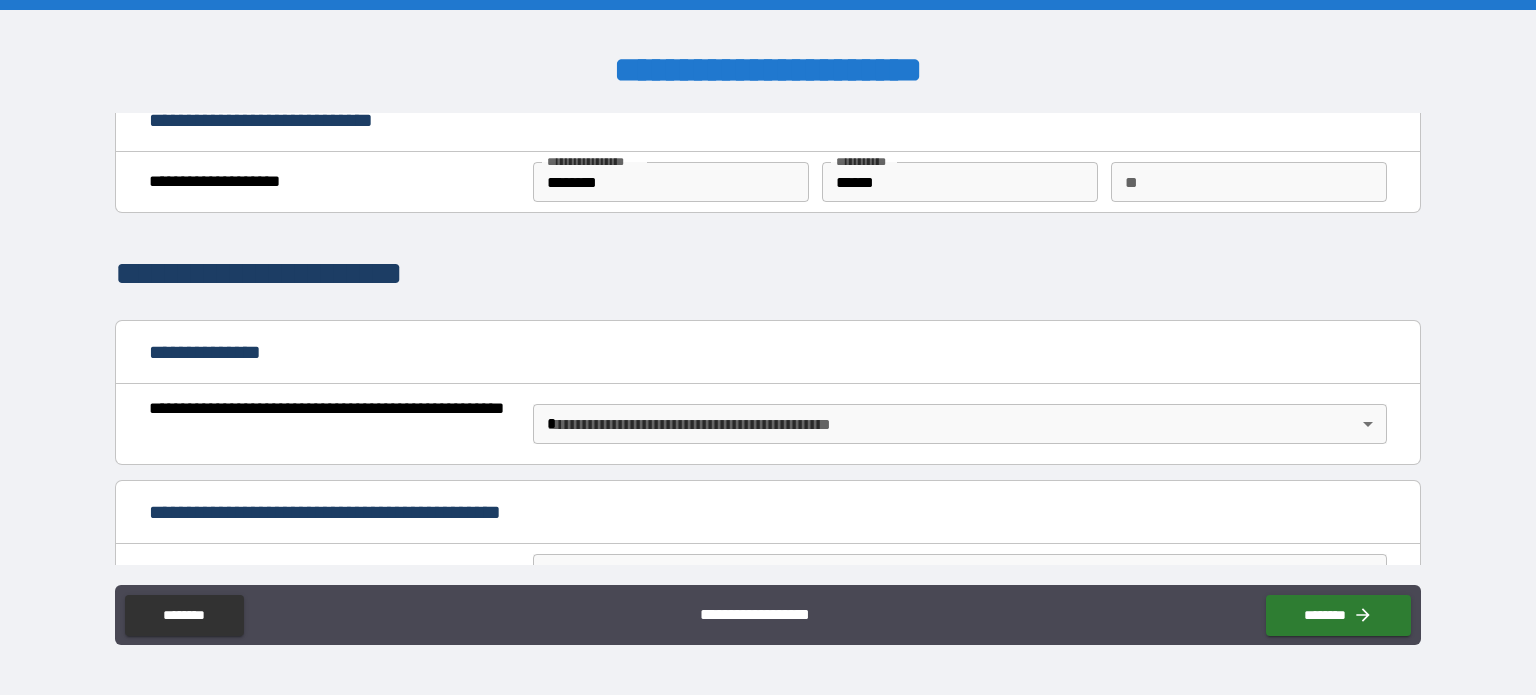 scroll, scrollTop: 0, scrollLeft: 0, axis: both 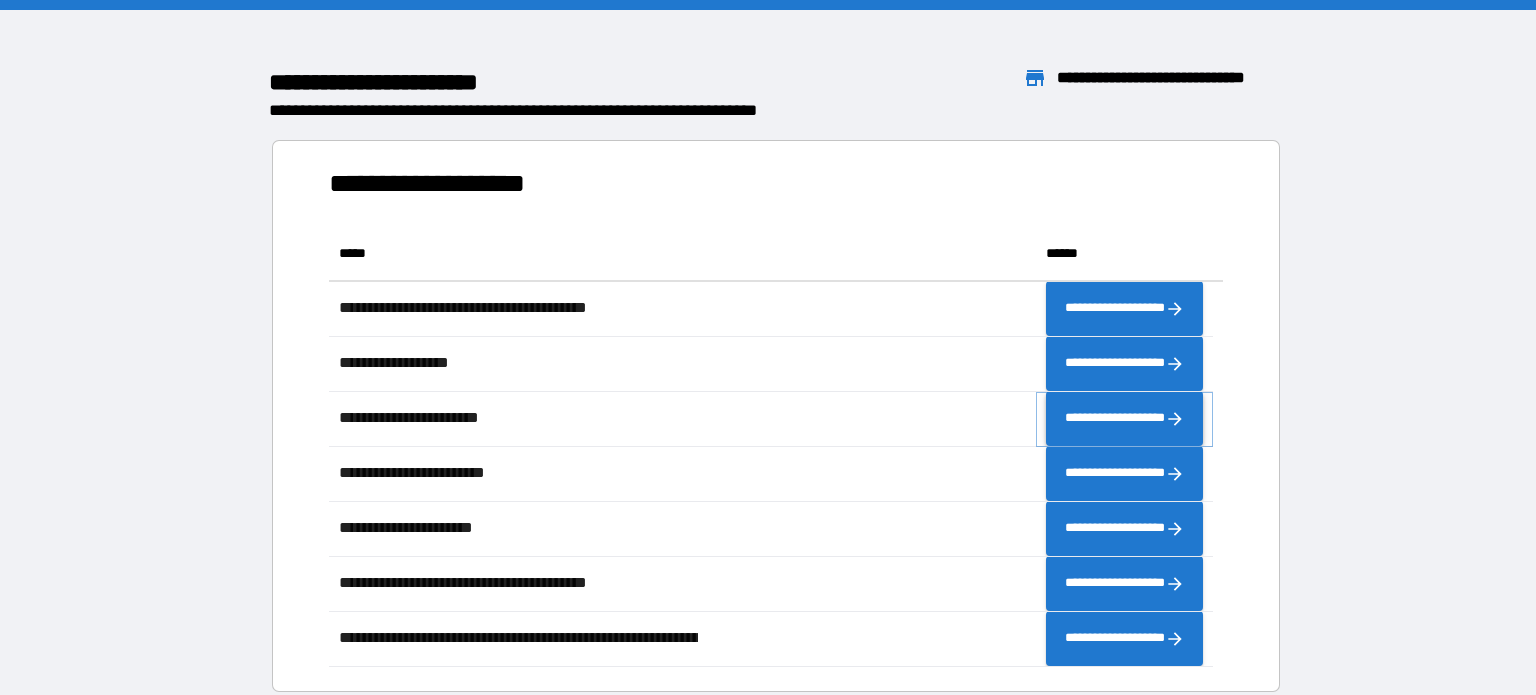 click on "**********" at bounding box center (1115, 419) 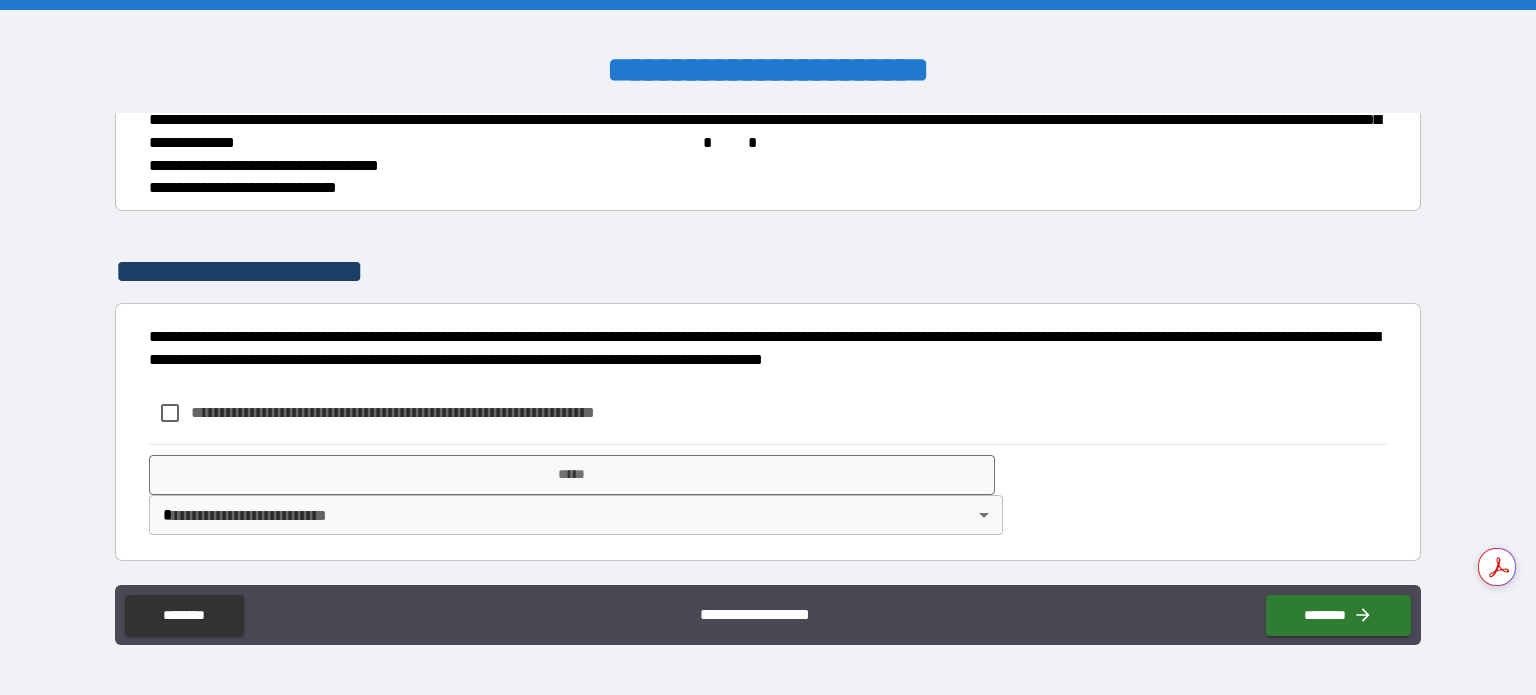 scroll, scrollTop: 0, scrollLeft: 0, axis: both 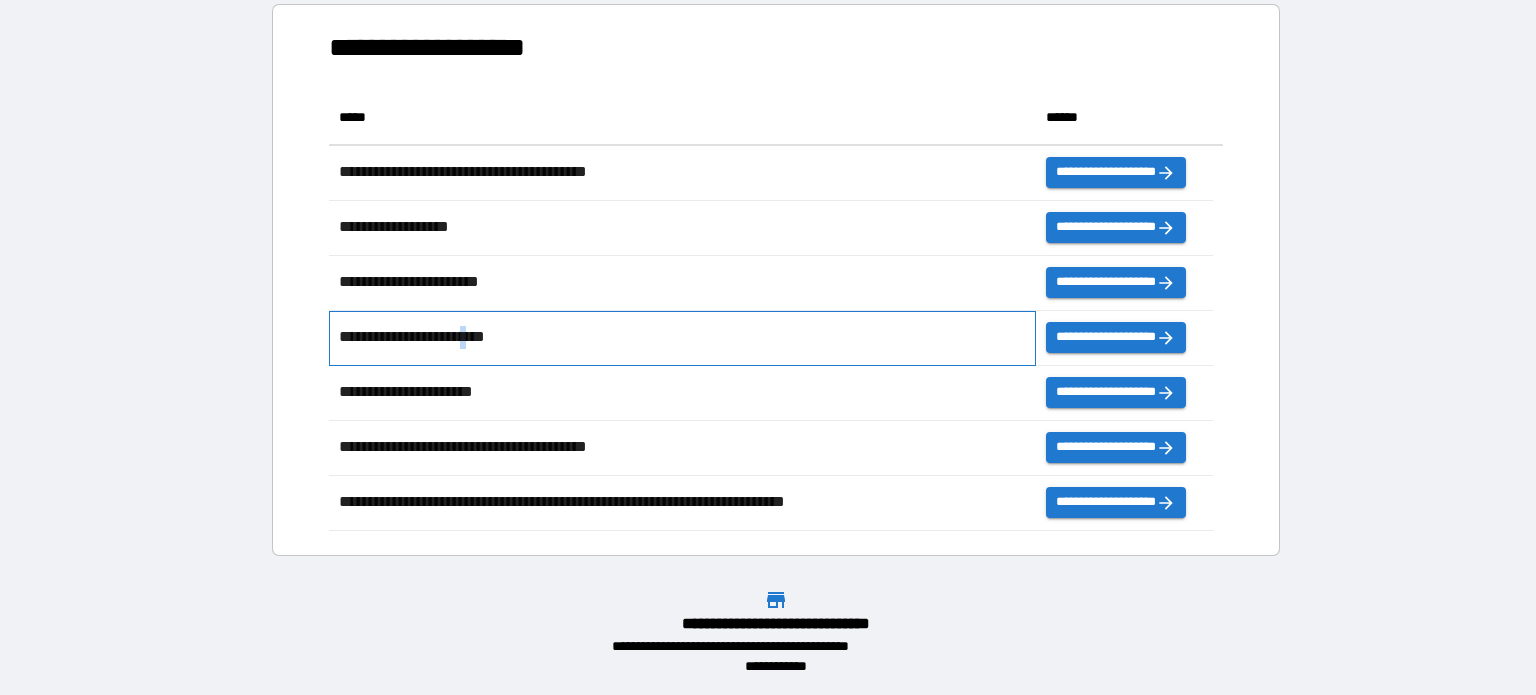 click on "**********" at bounding box center (412, 336) 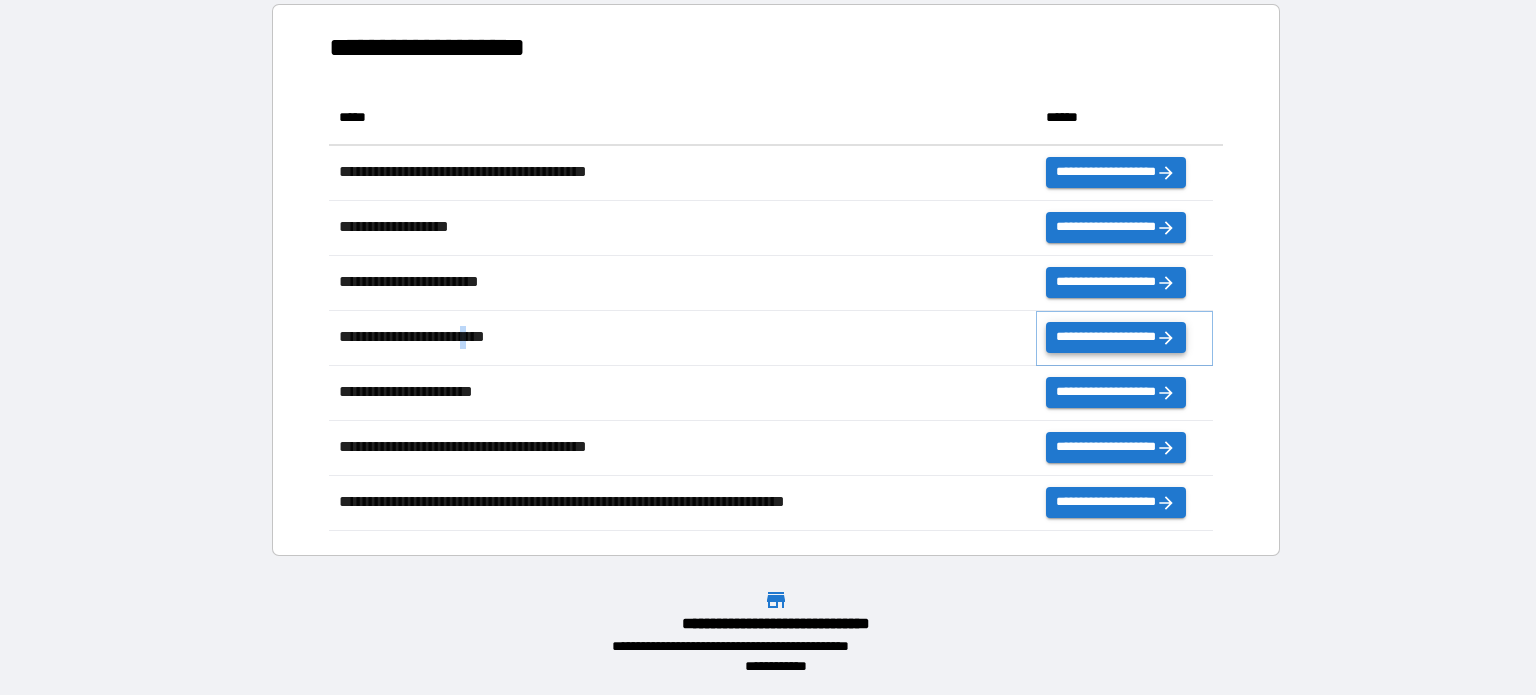 click on "**********" at bounding box center (1106, 338) 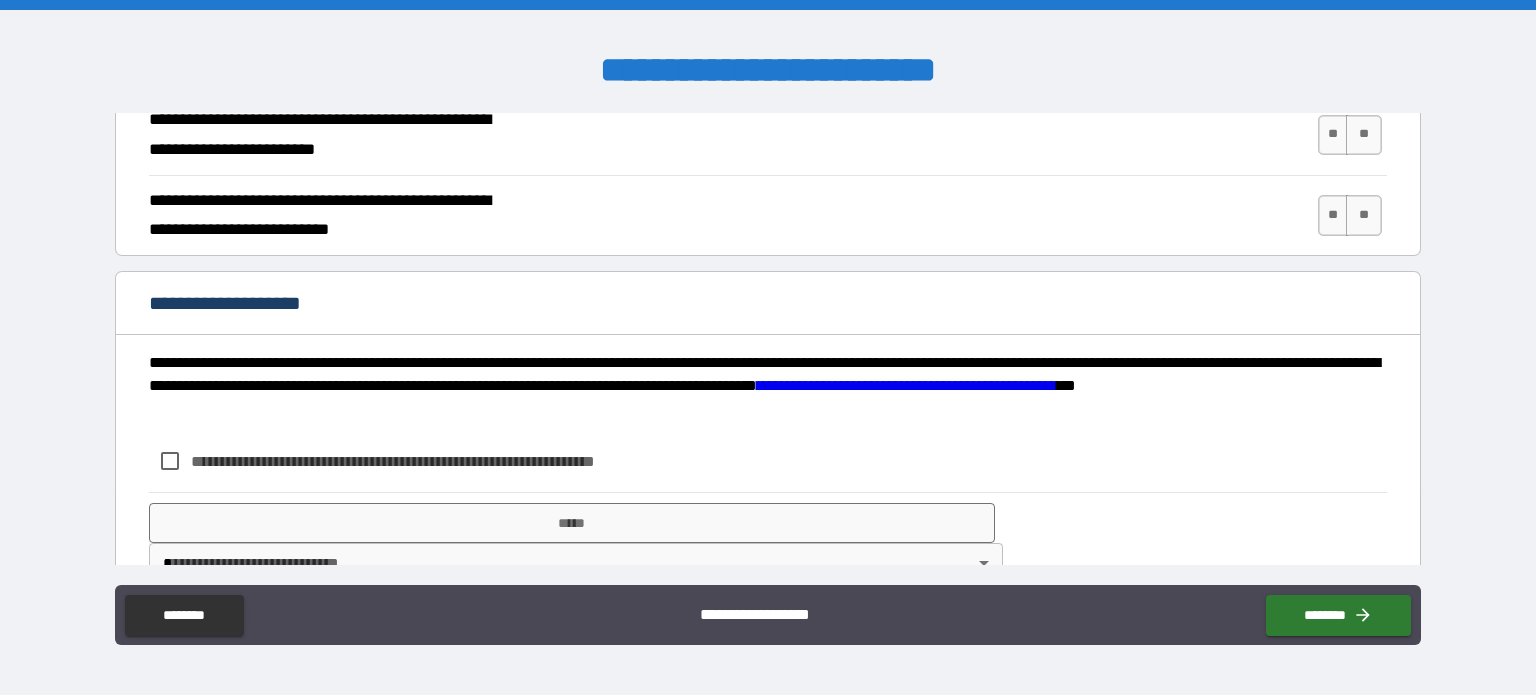 scroll, scrollTop: 2026, scrollLeft: 0, axis: vertical 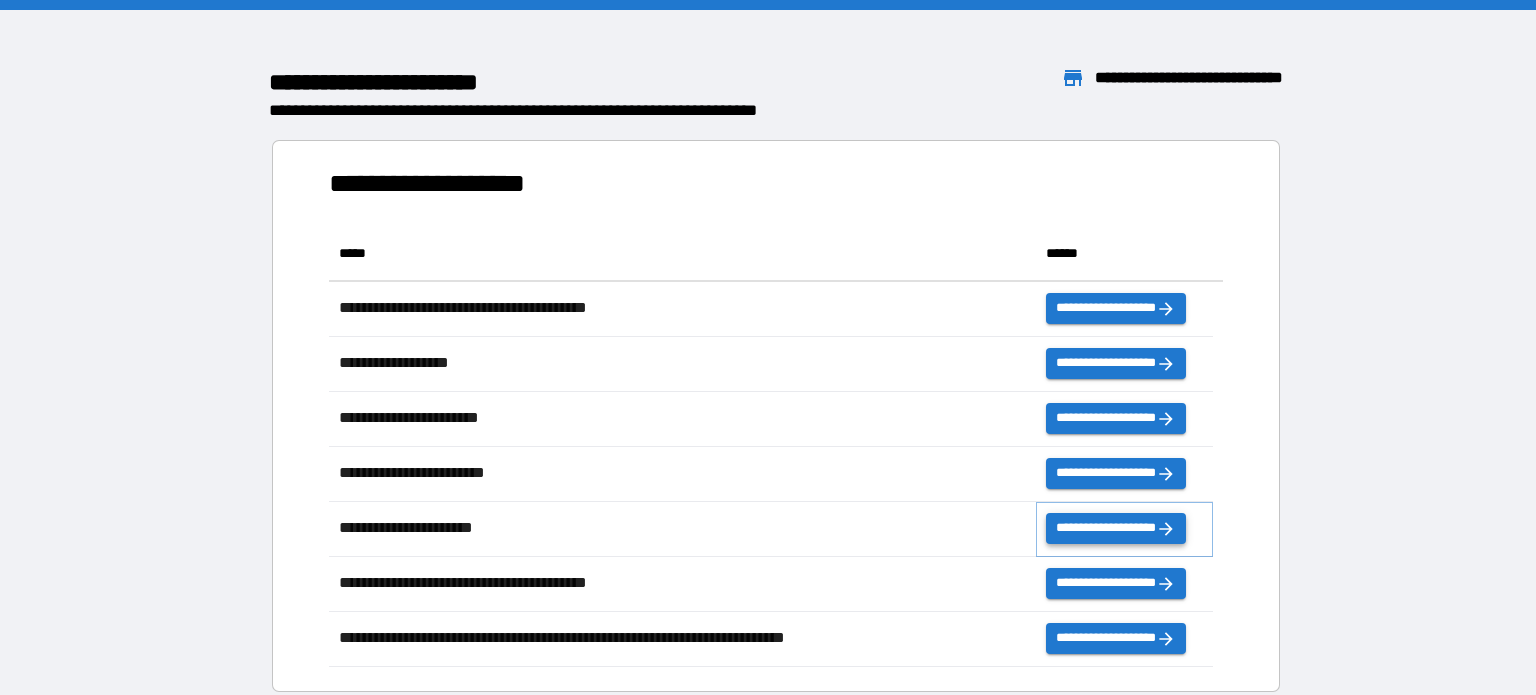 click on "**********" at bounding box center [1106, 529] 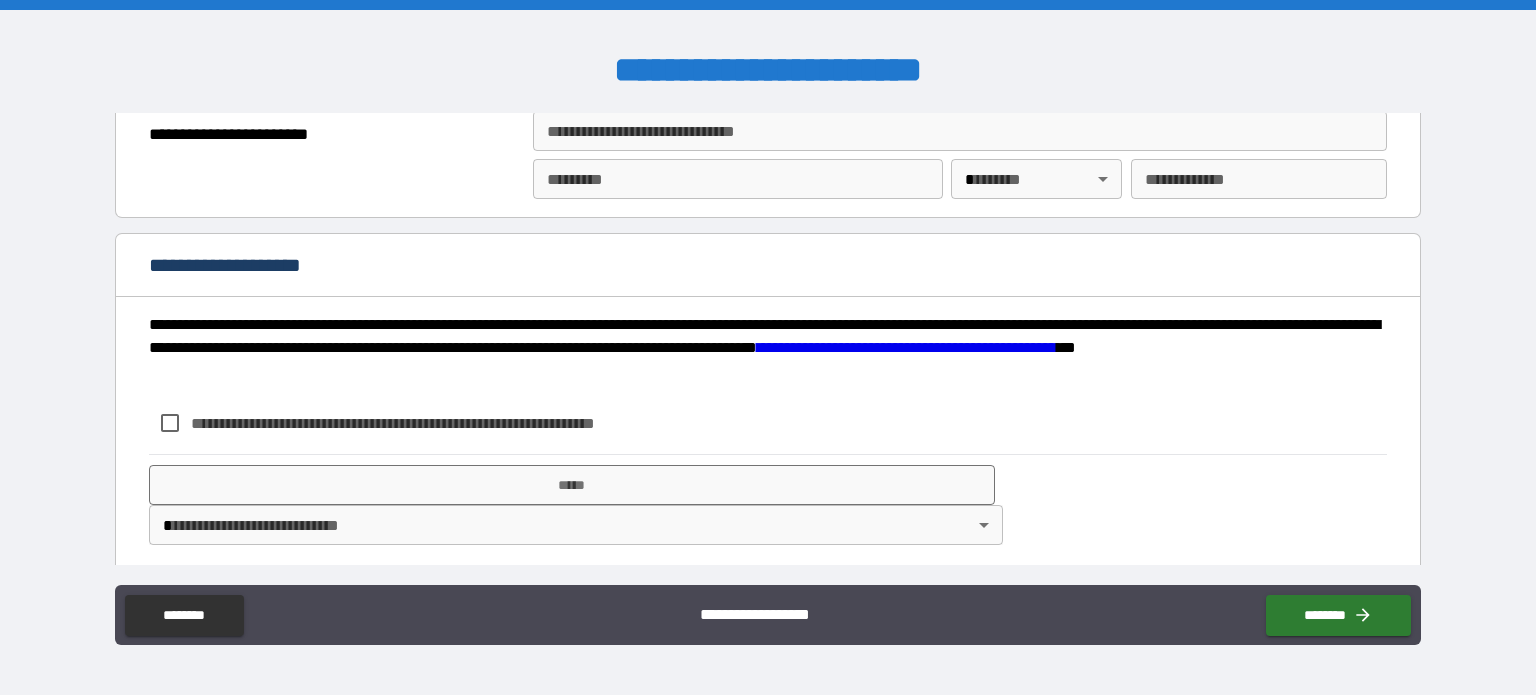 scroll, scrollTop: 2625, scrollLeft: 0, axis: vertical 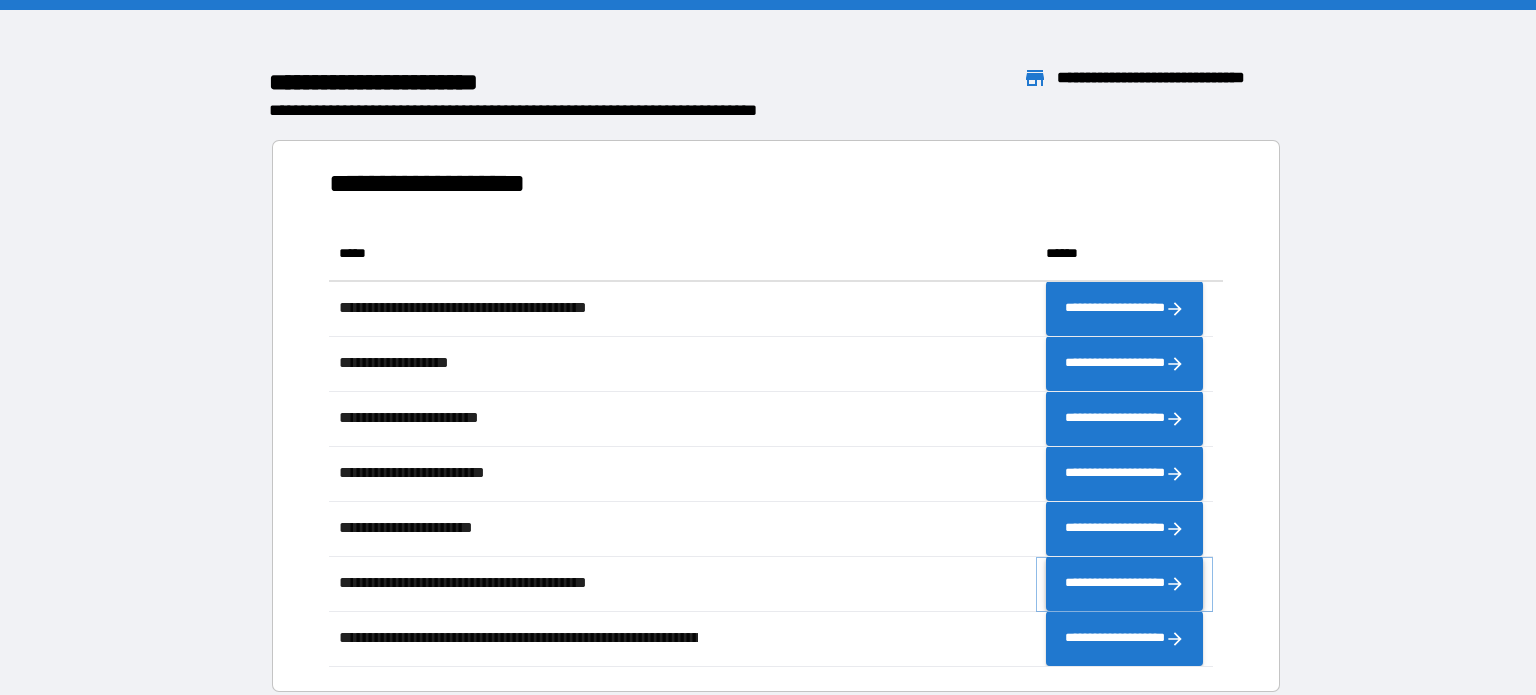 click on "**********" at bounding box center (1115, 584) 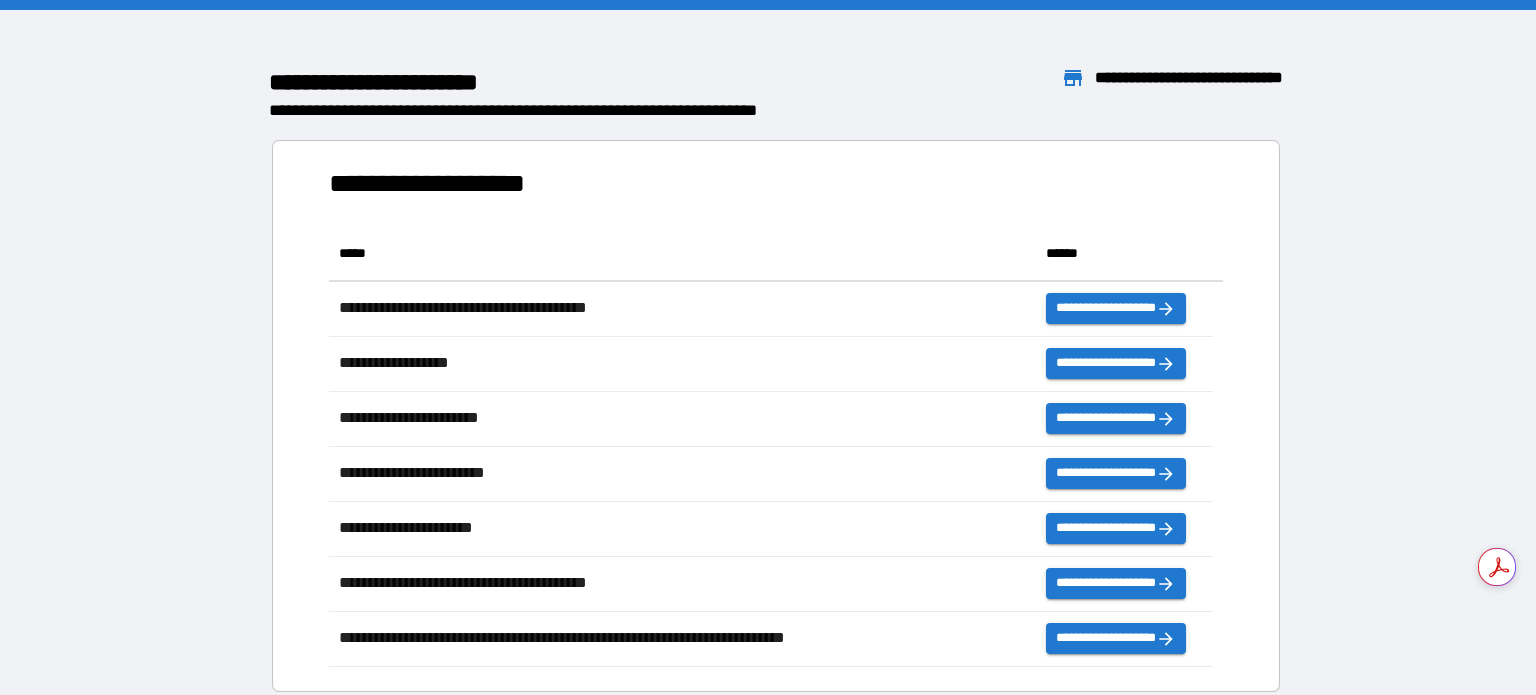 scroll, scrollTop: 426, scrollLeft: 869, axis: both 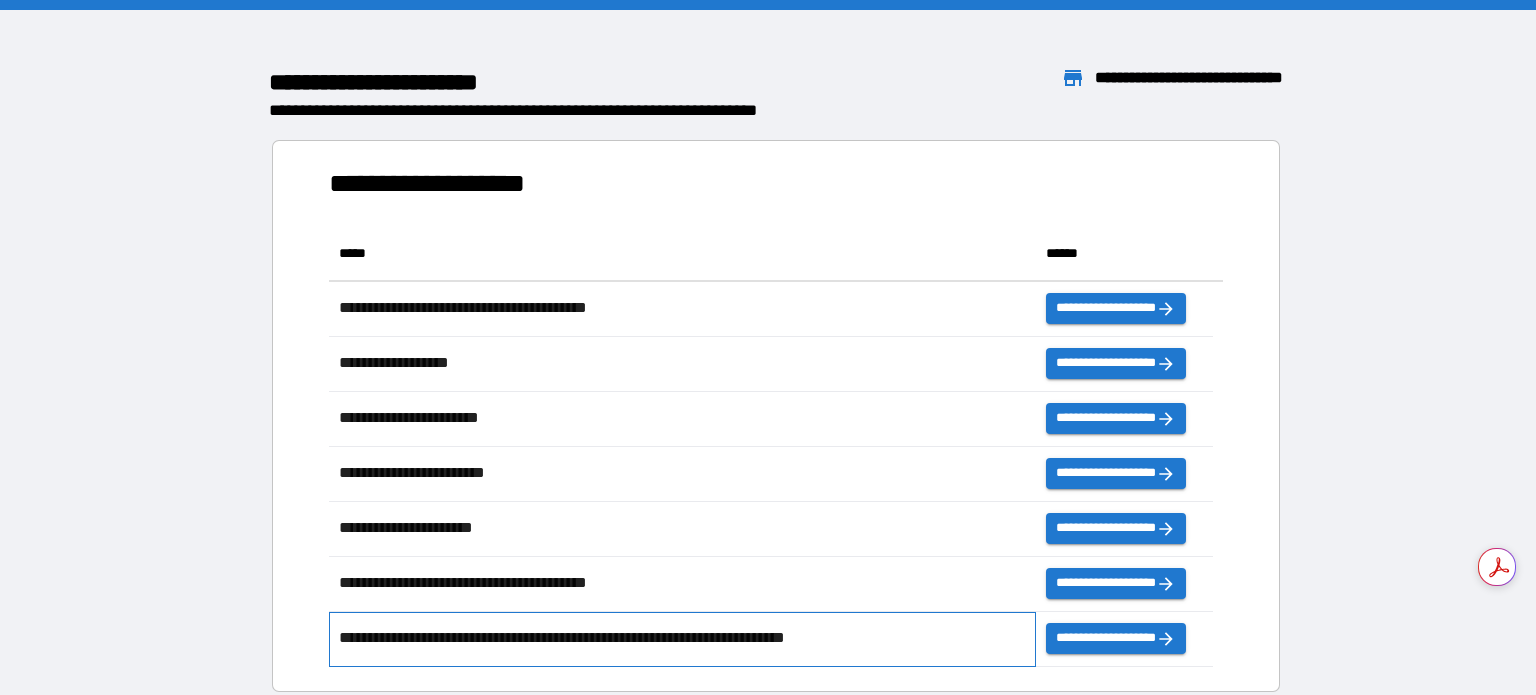 click on "**********" at bounding box center (562, 637) 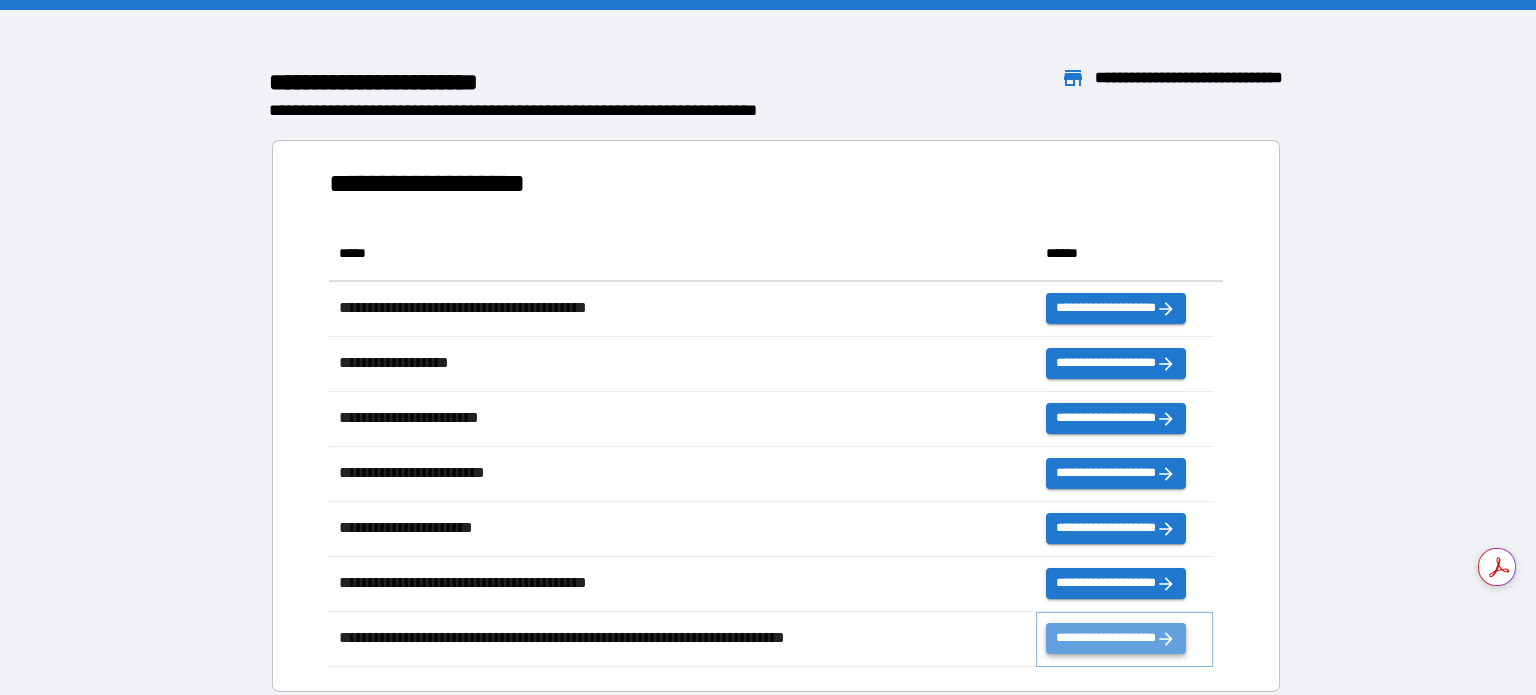 click on "**********" at bounding box center [1106, 637] 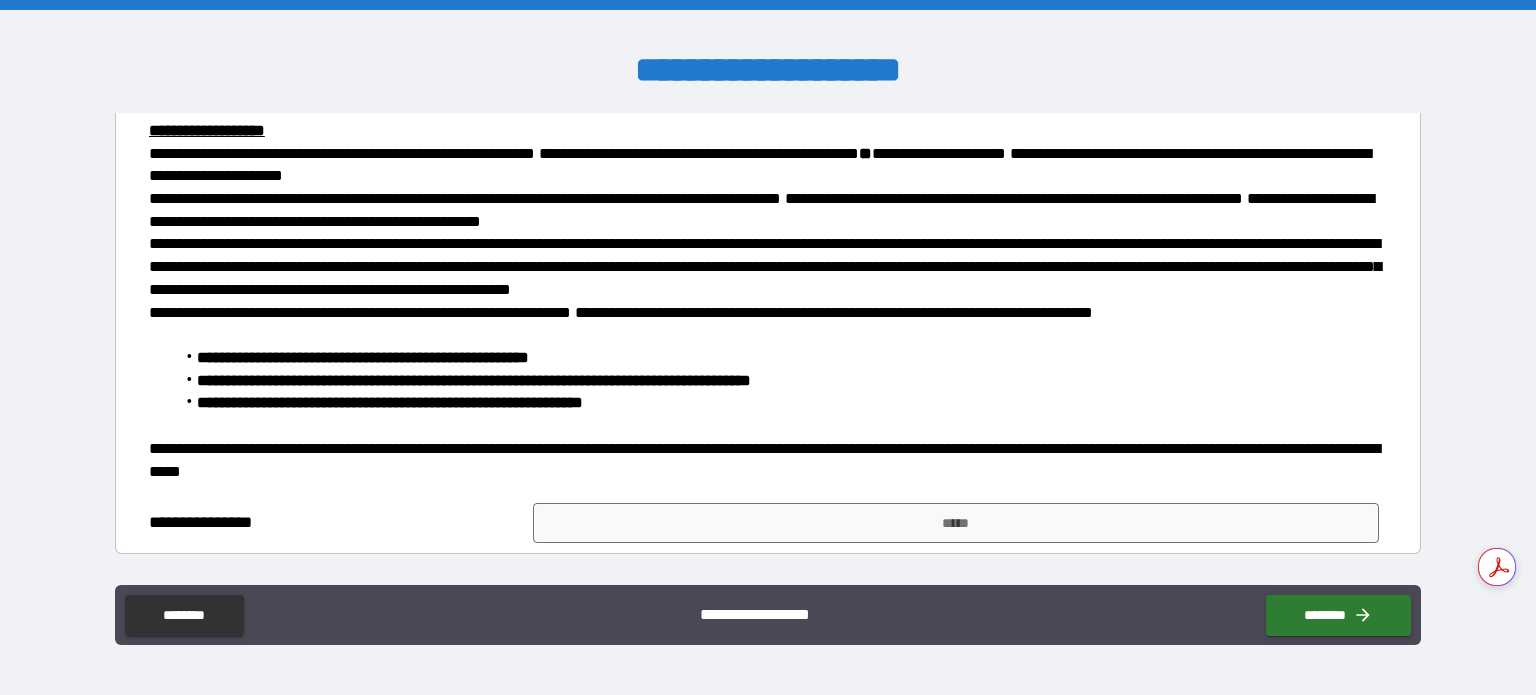 scroll, scrollTop: 300, scrollLeft: 0, axis: vertical 